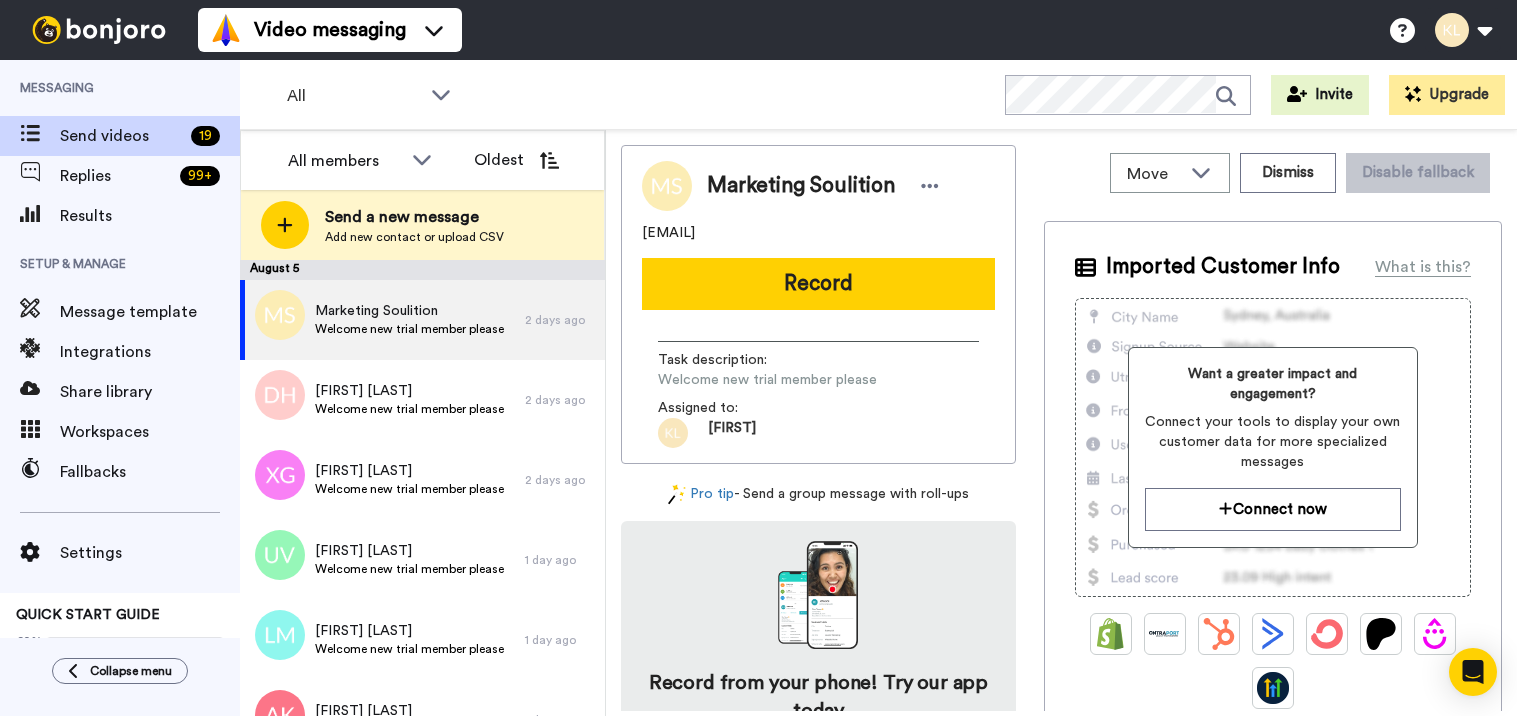 scroll, scrollTop: 0, scrollLeft: 0, axis: both 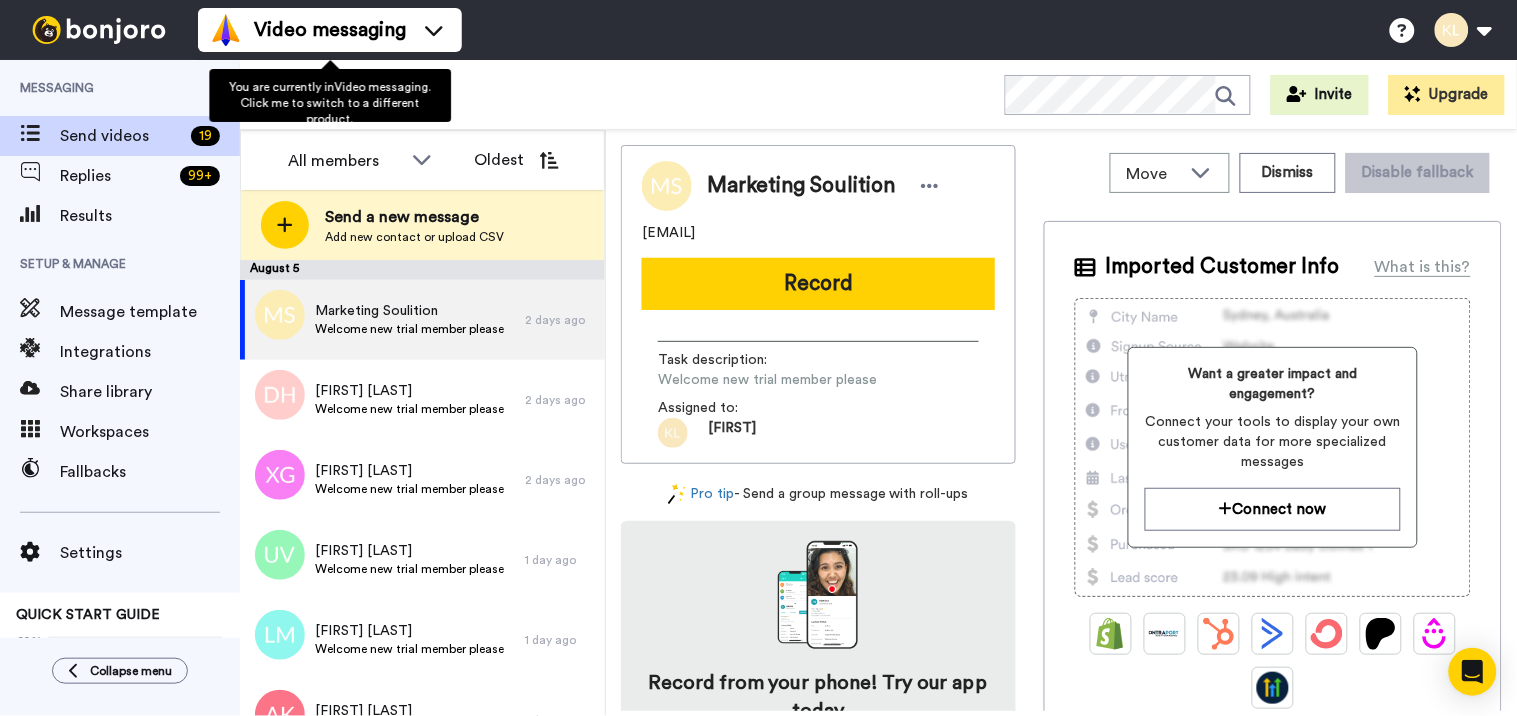 click on "Video messaging Switch to Video messaging Testimonials Settings Discover Help & Support Case studies Bonjoro Tools" at bounding box center [330, 30] 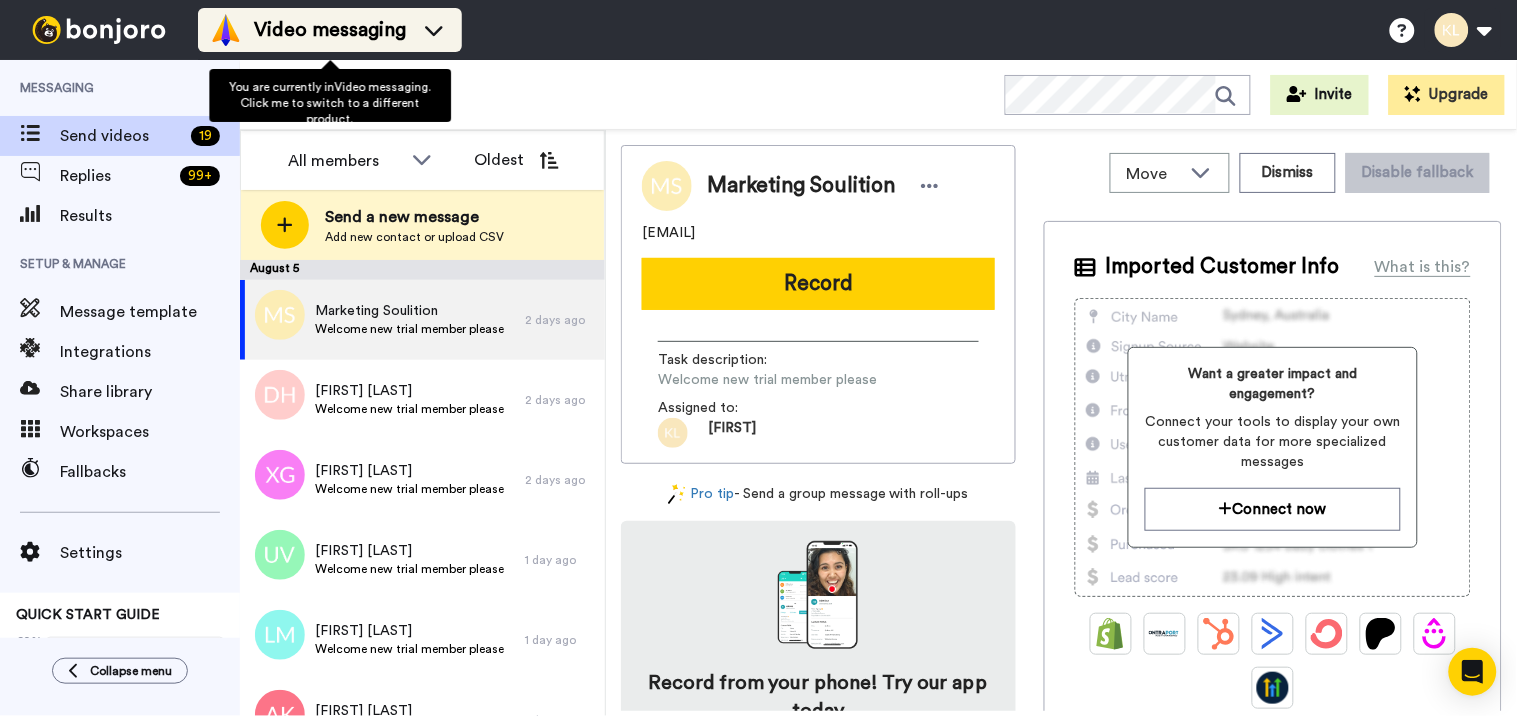 click on "Video messaging" at bounding box center (330, 30) 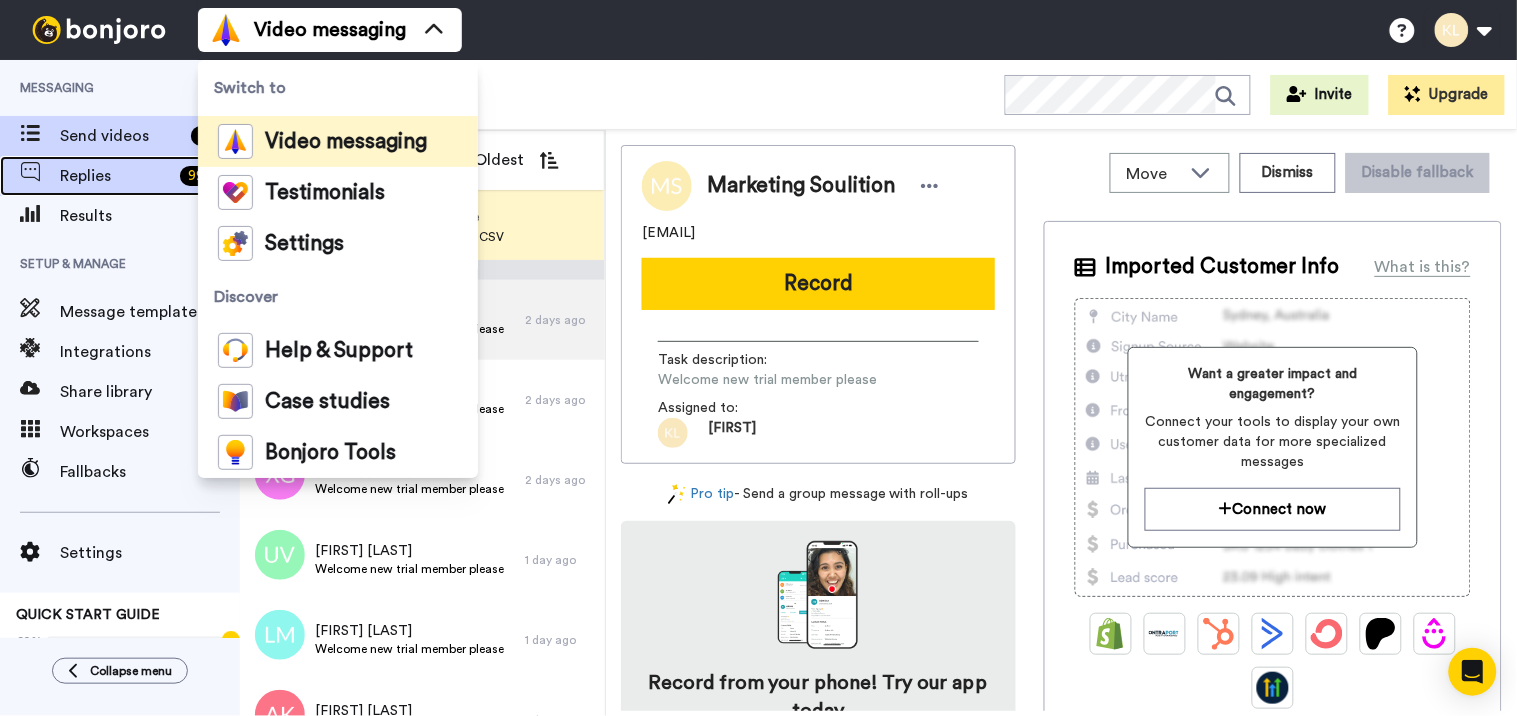 click on "Replies" at bounding box center [116, 176] 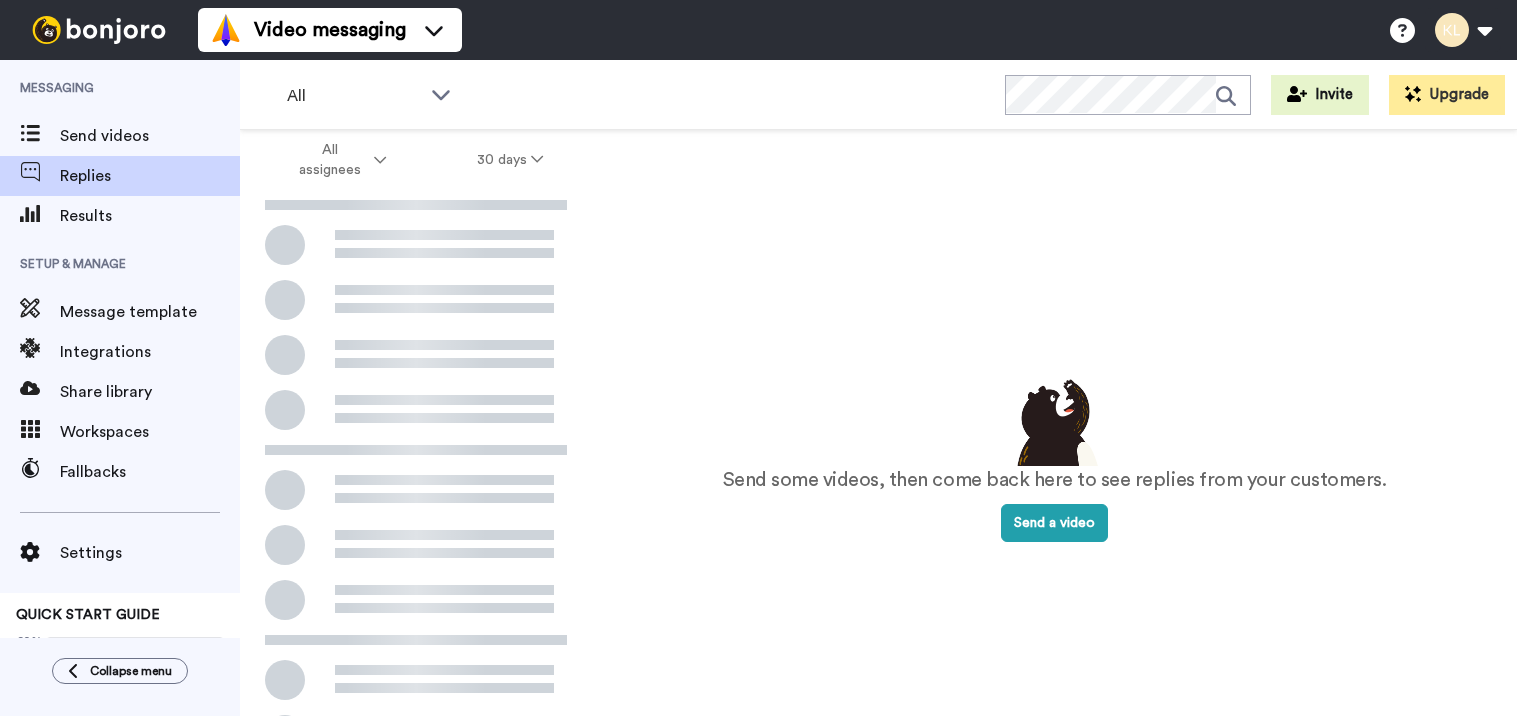 scroll, scrollTop: 0, scrollLeft: 0, axis: both 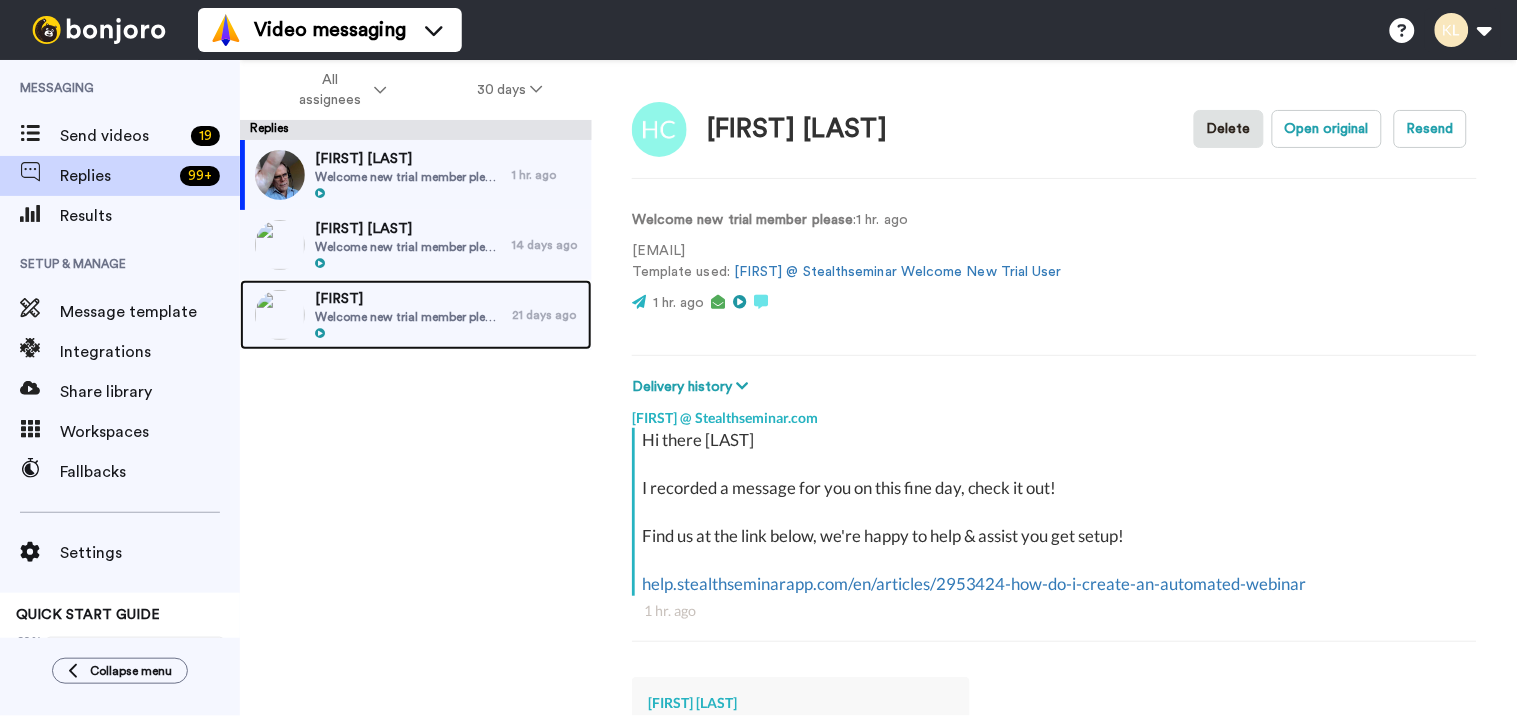 click on "Welcome new trial member please" at bounding box center [408, 317] 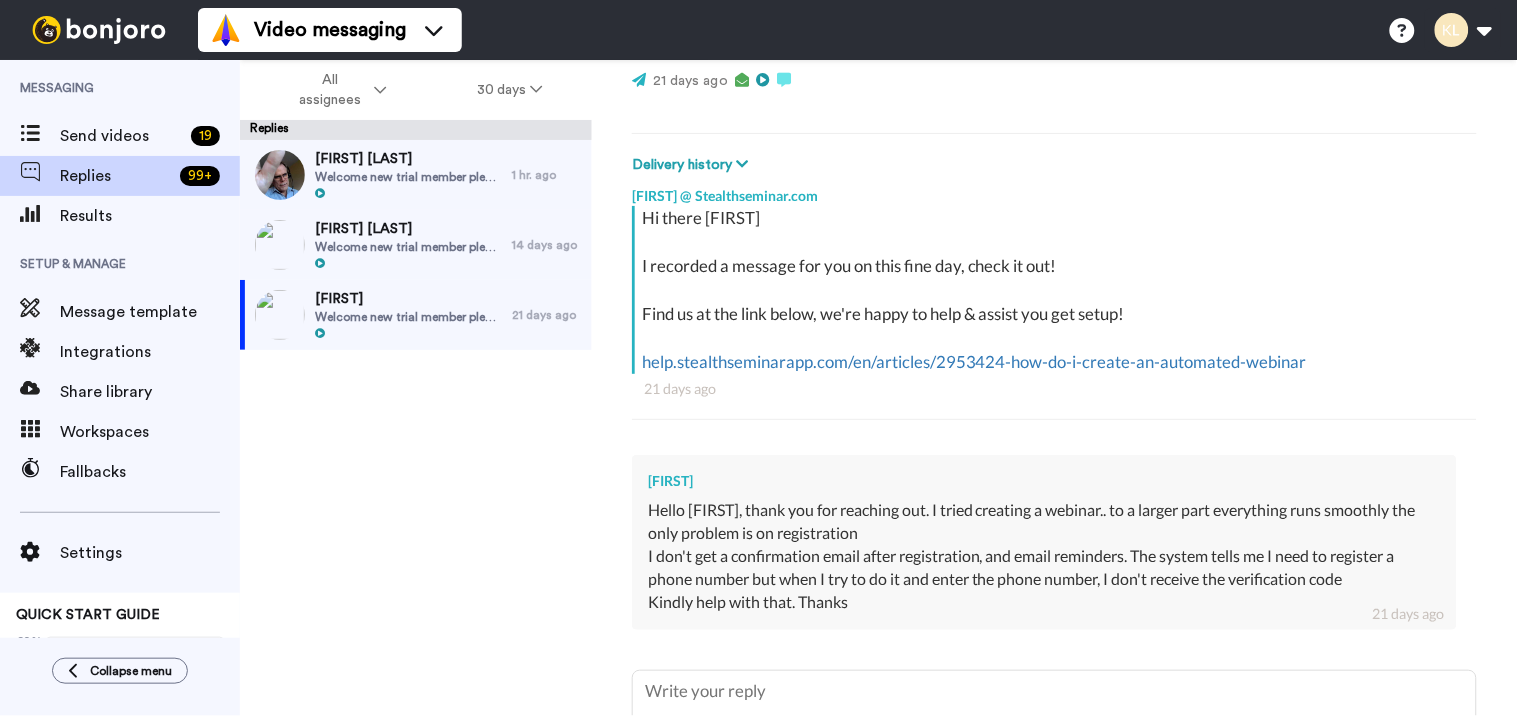 scroll, scrollTop: 0, scrollLeft: 0, axis: both 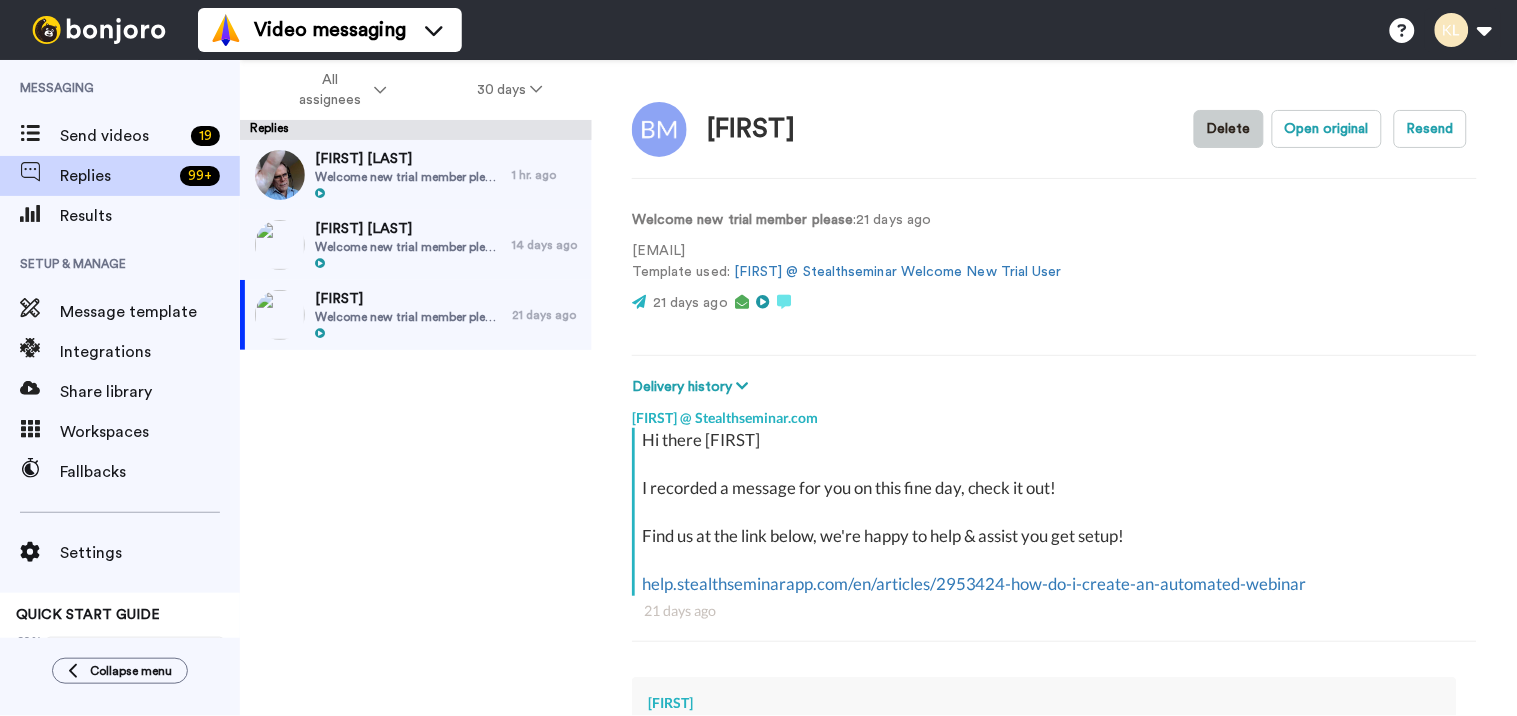 click on "Delete" at bounding box center (1229, 129) 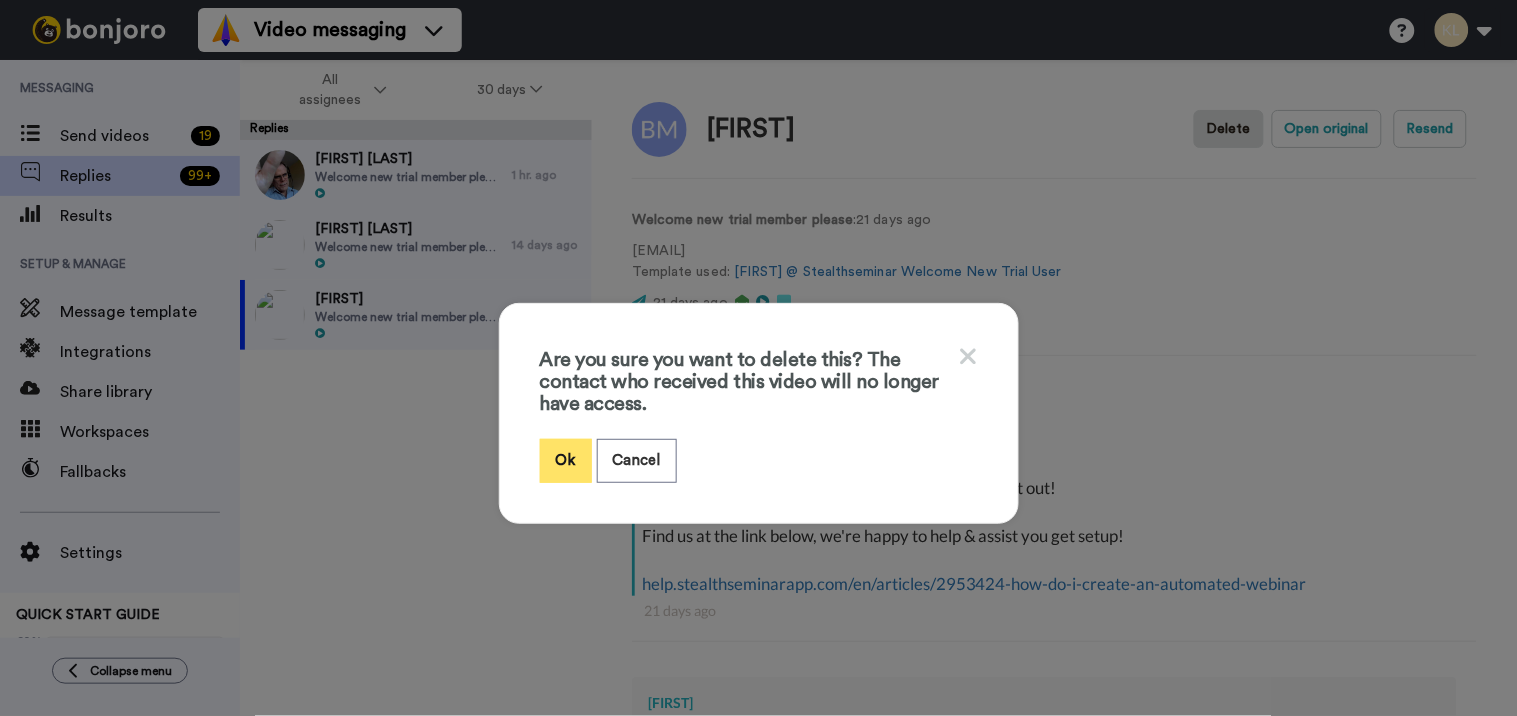 click on "Ok" at bounding box center (566, 460) 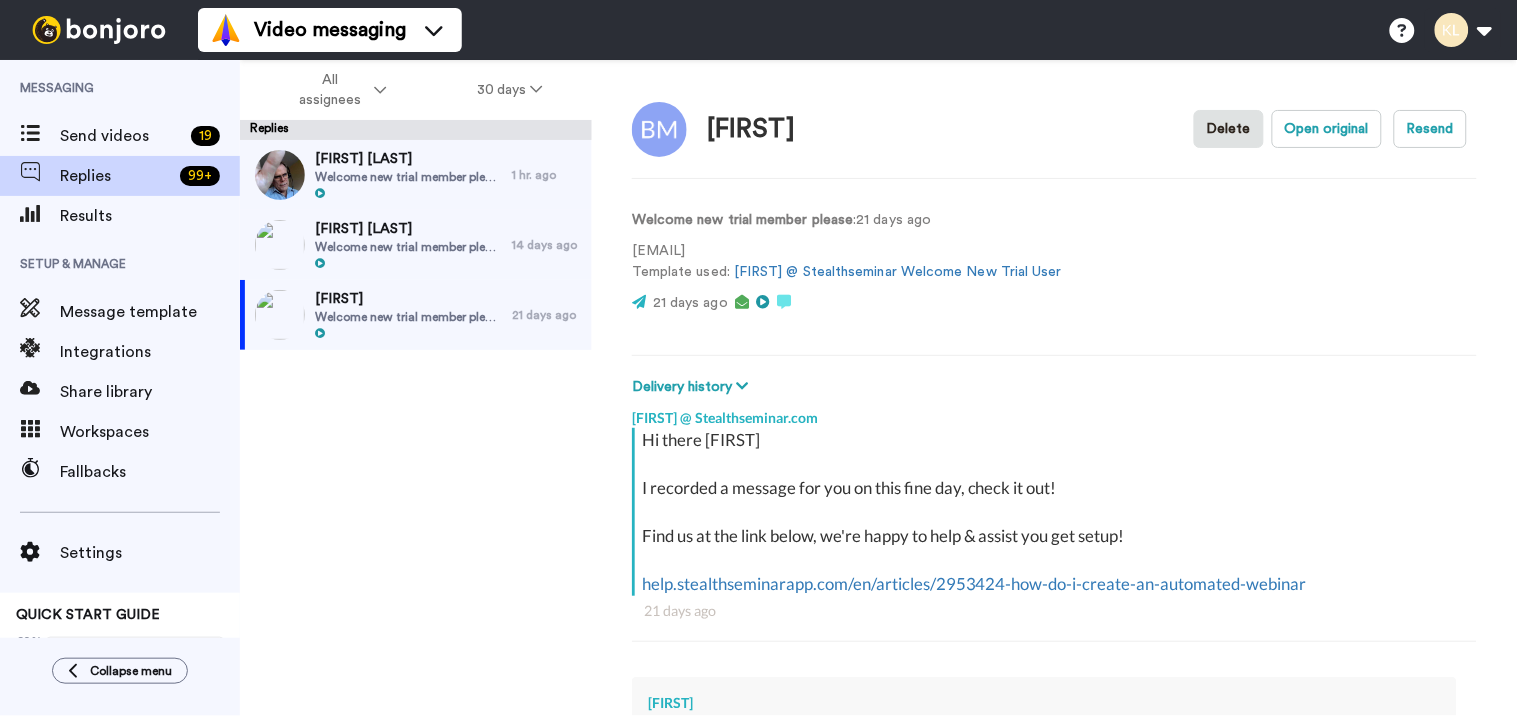 type on "x" 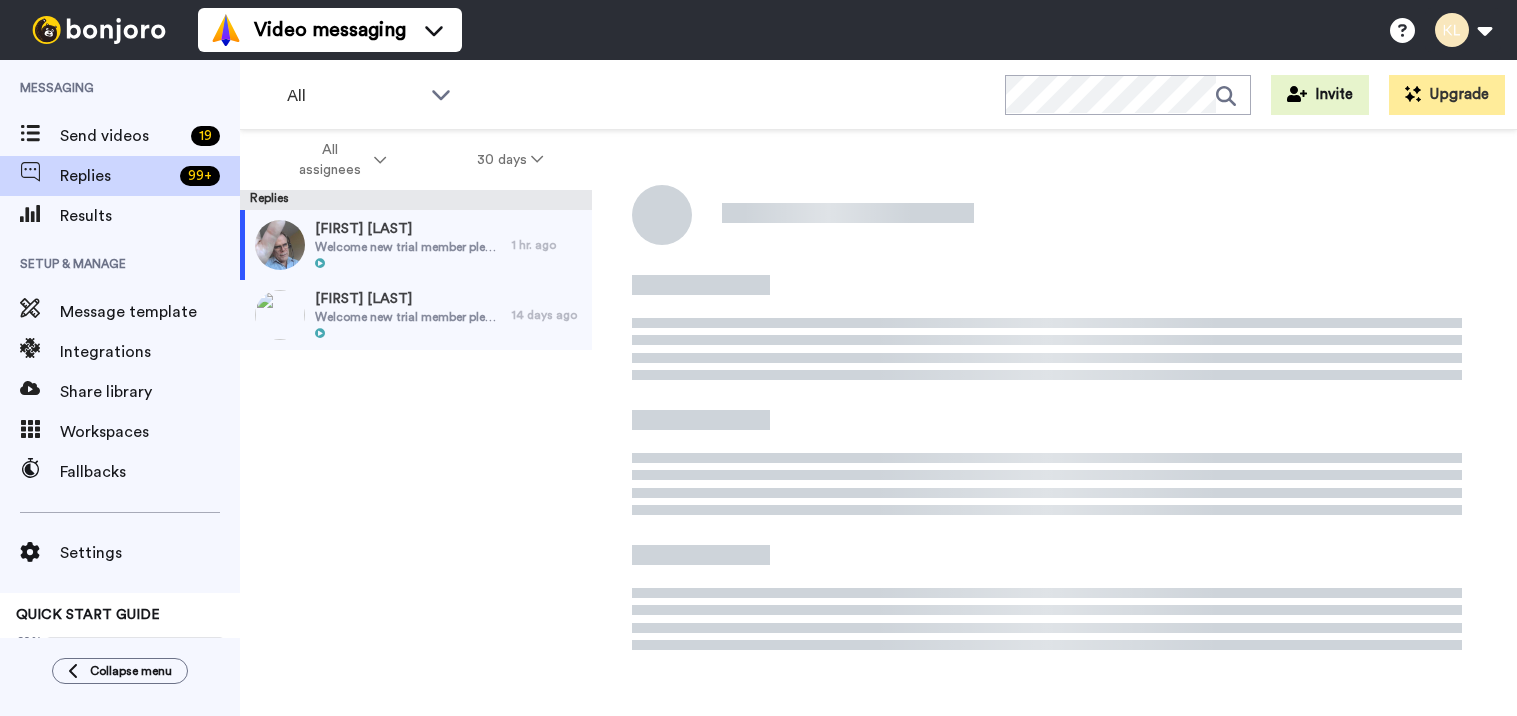 scroll, scrollTop: 0, scrollLeft: 0, axis: both 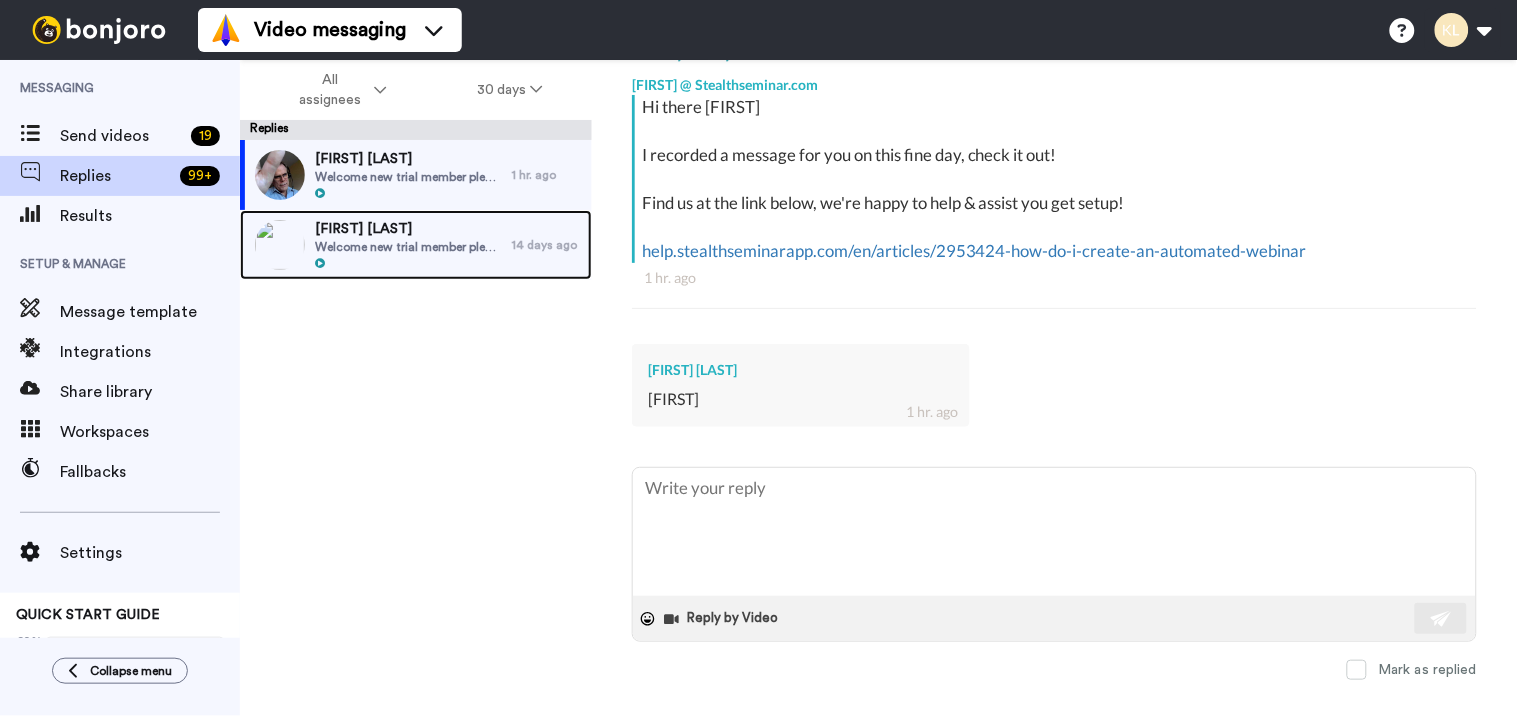 click on "Welcome new trial member please" at bounding box center (408, 247) 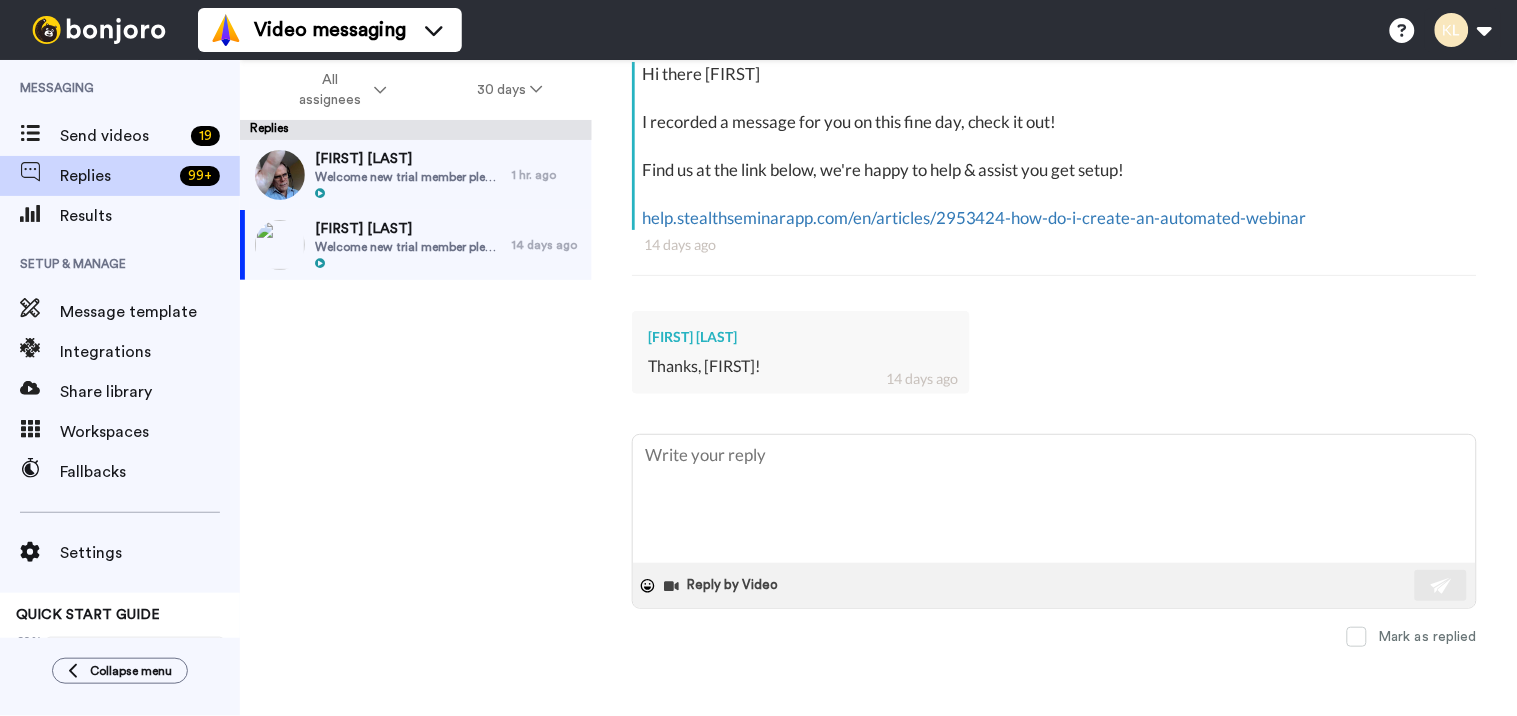 scroll, scrollTop: 0, scrollLeft: 0, axis: both 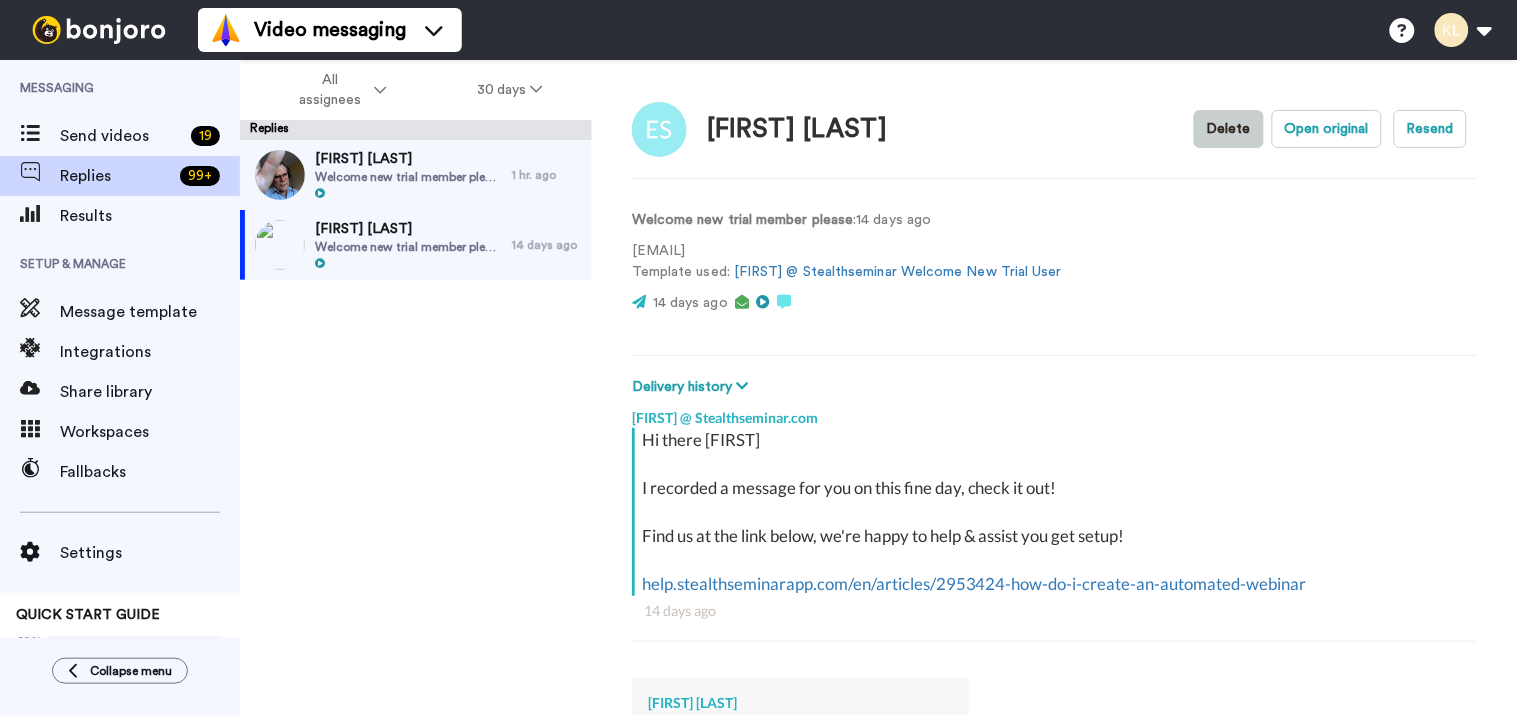 click on "Delete" at bounding box center [1229, 129] 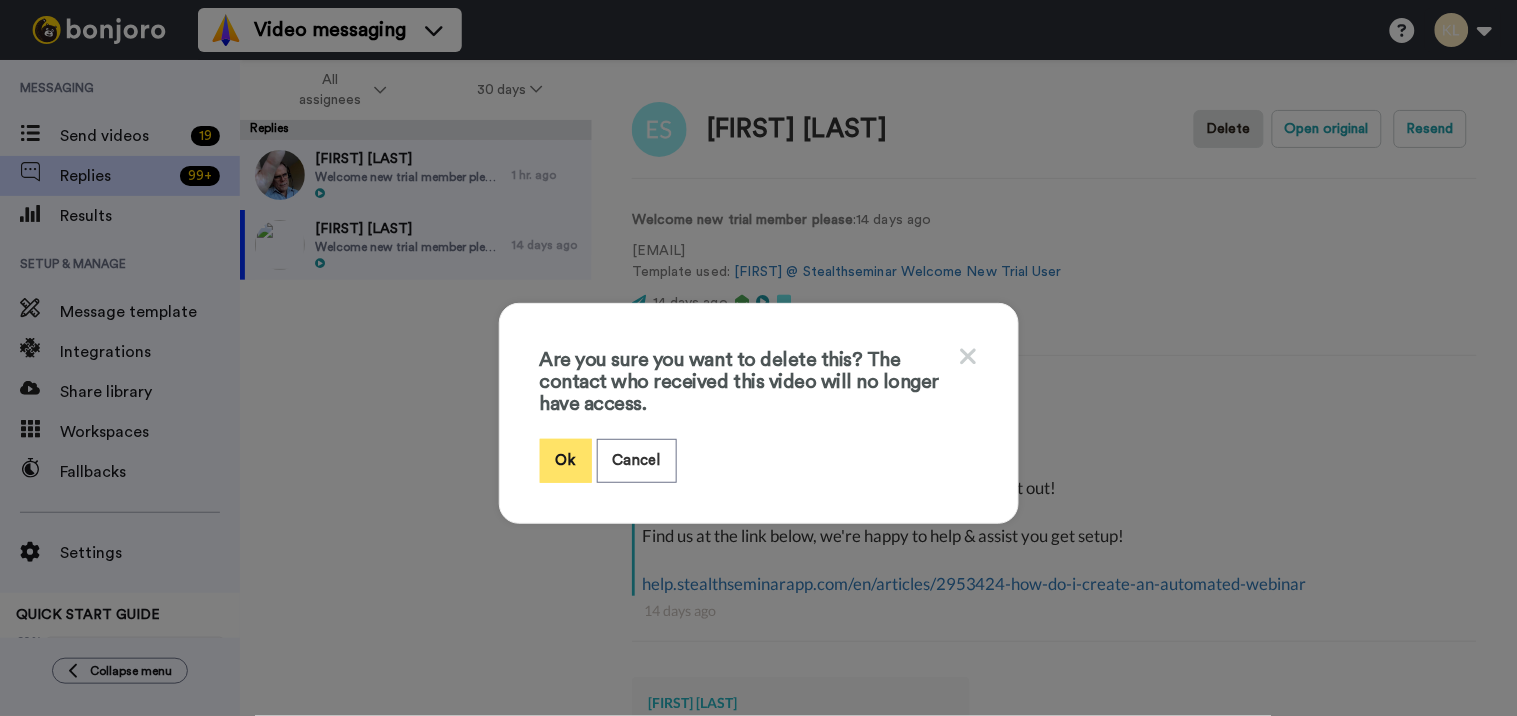click on "Ok" at bounding box center [566, 460] 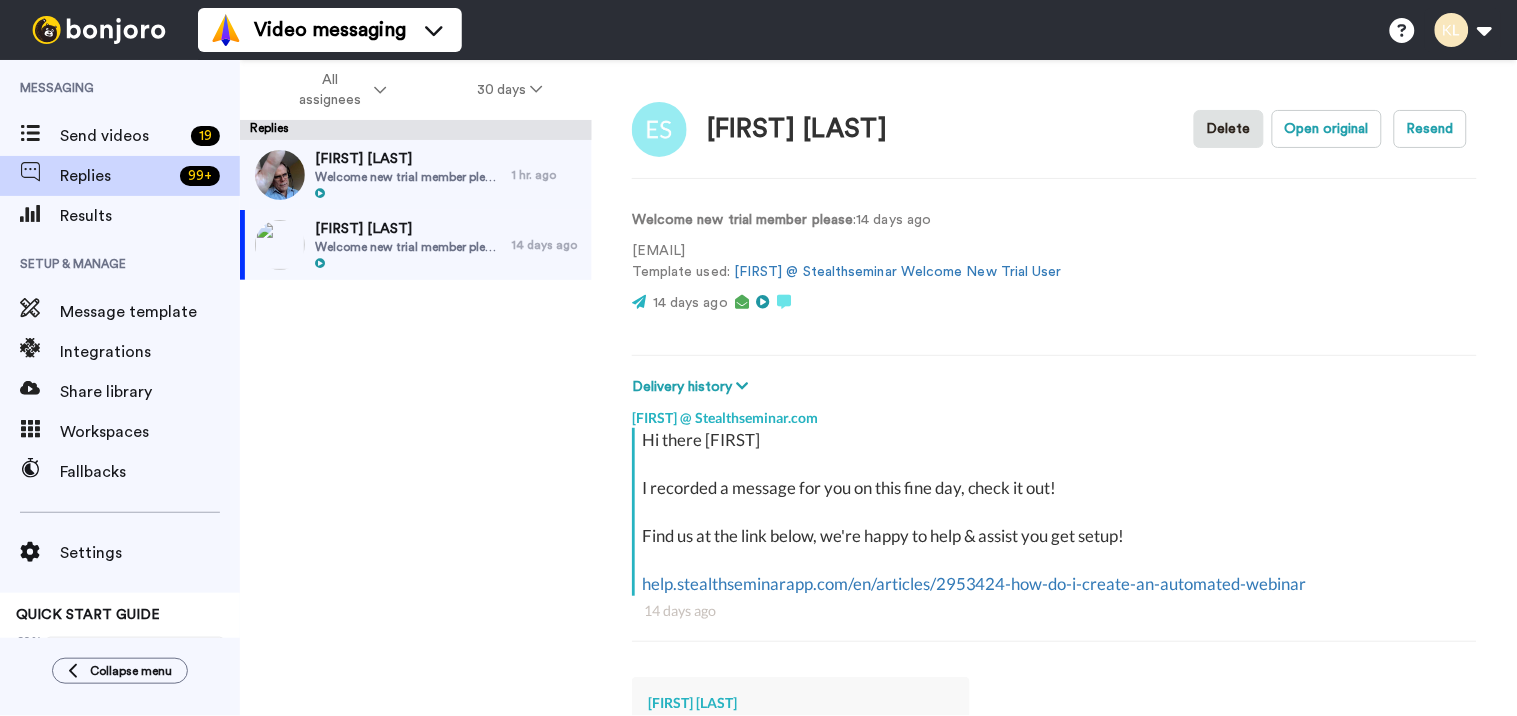 type on "x" 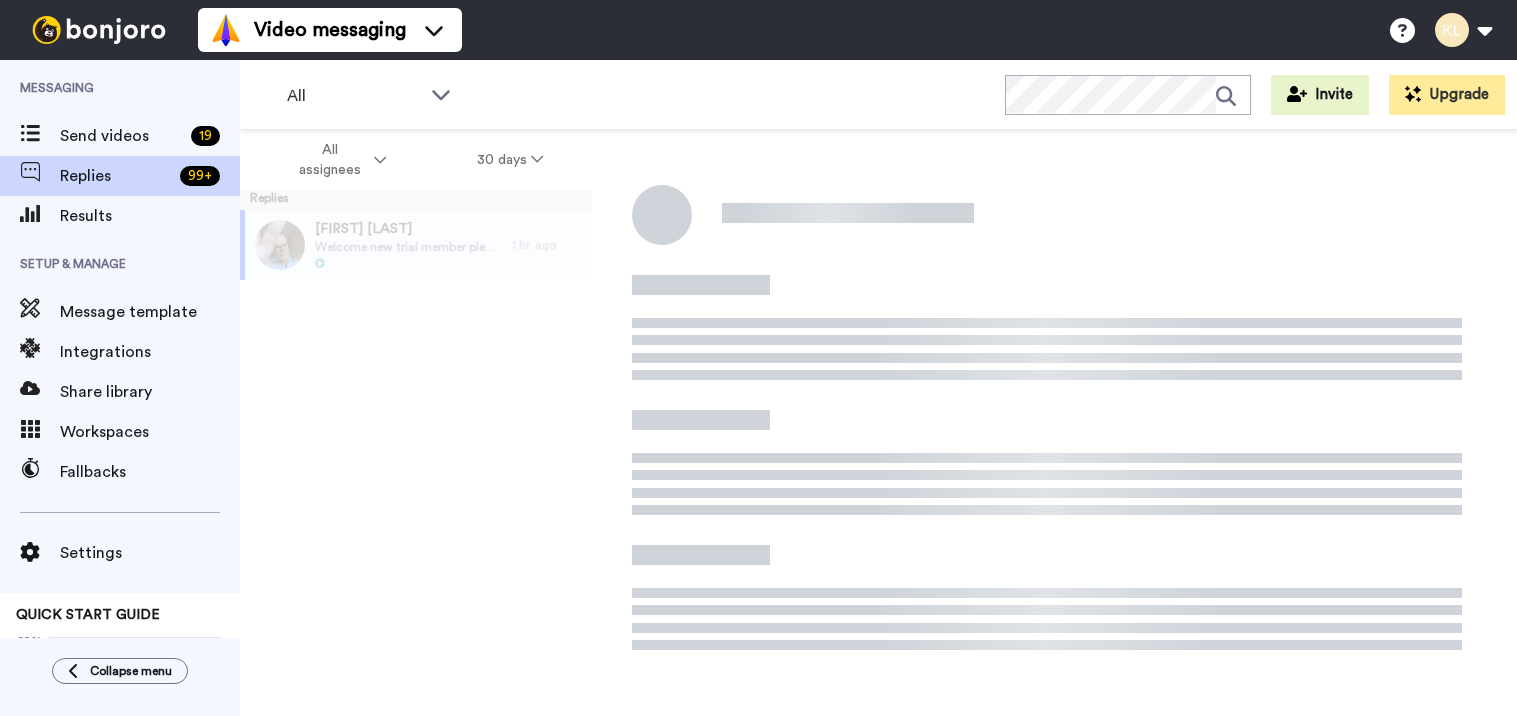 scroll, scrollTop: 0, scrollLeft: 0, axis: both 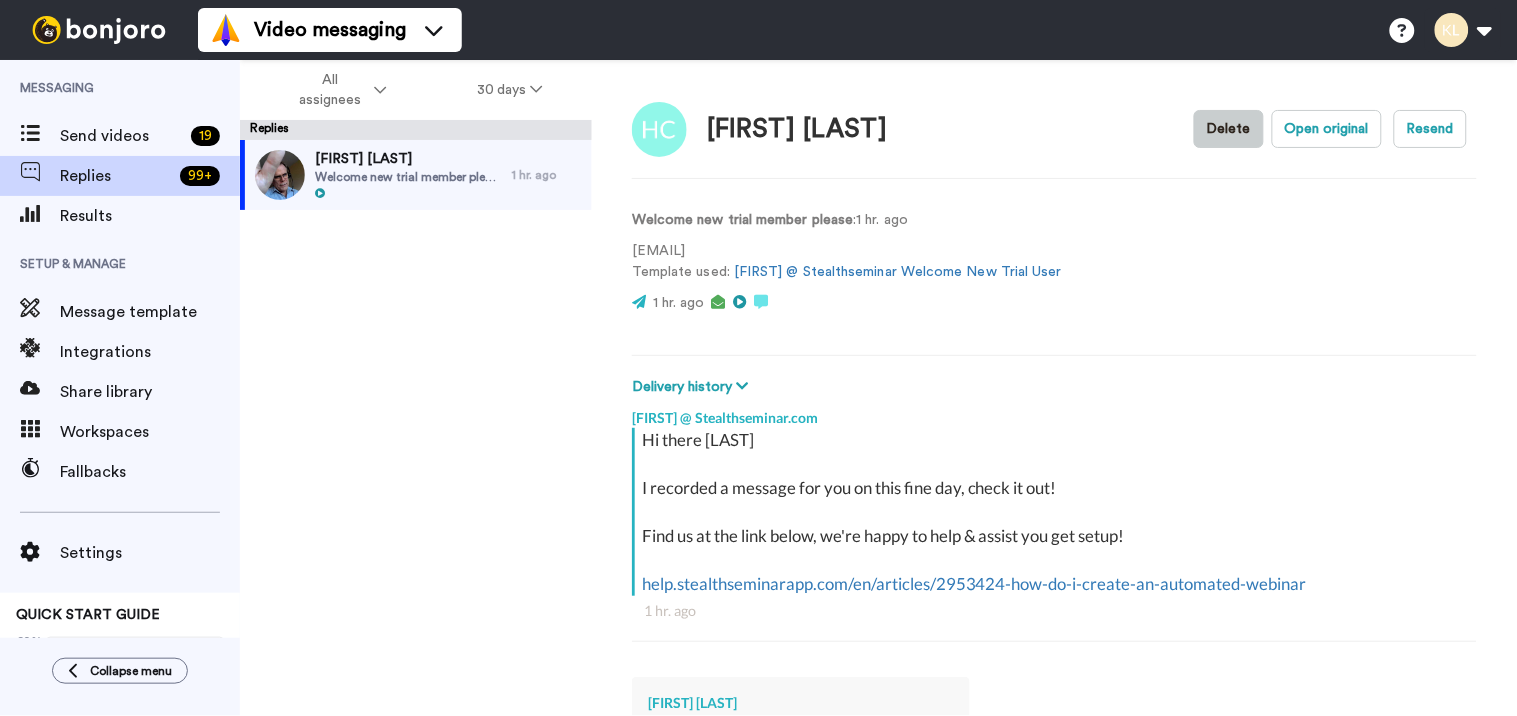 click on "Delete" at bounding box center [1229, 129] 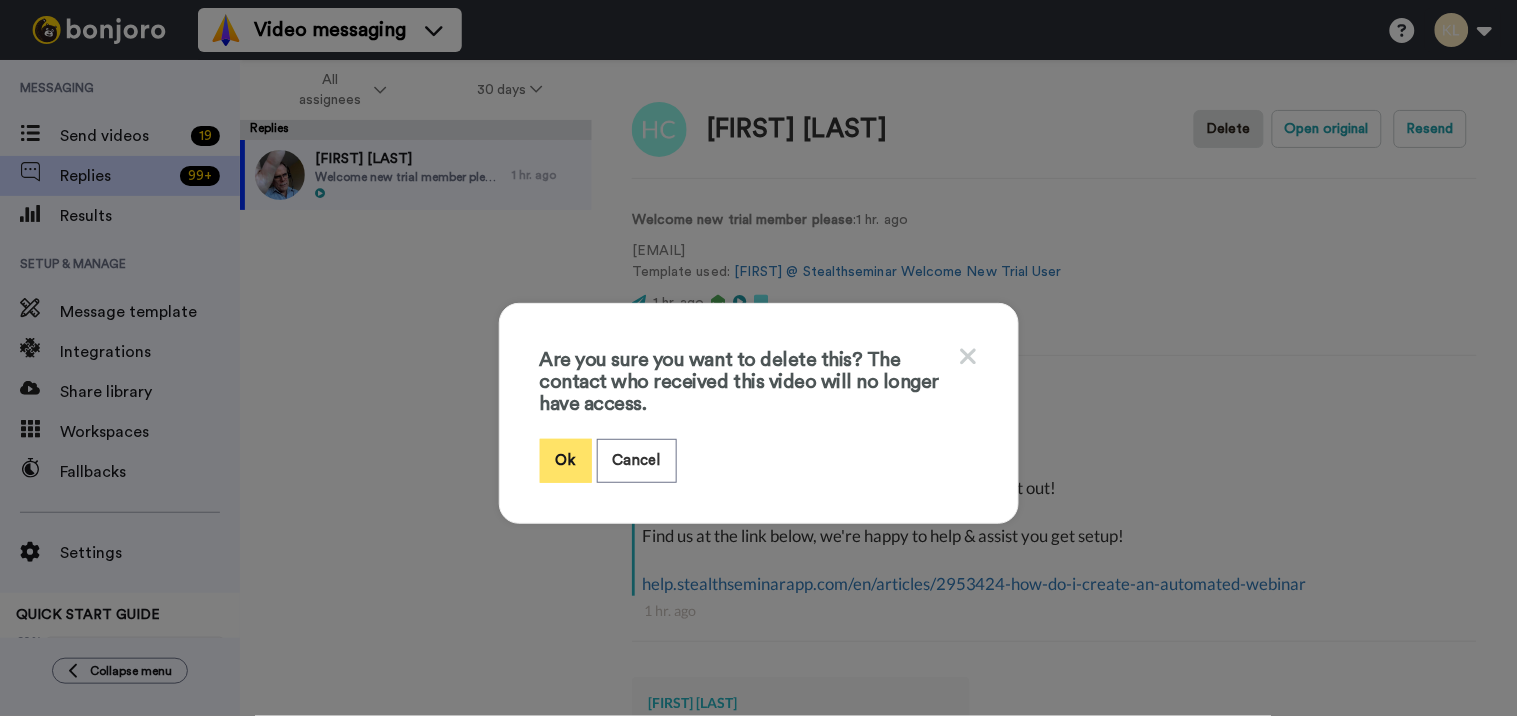 click on "Ok" at bounding box center [566, 460] 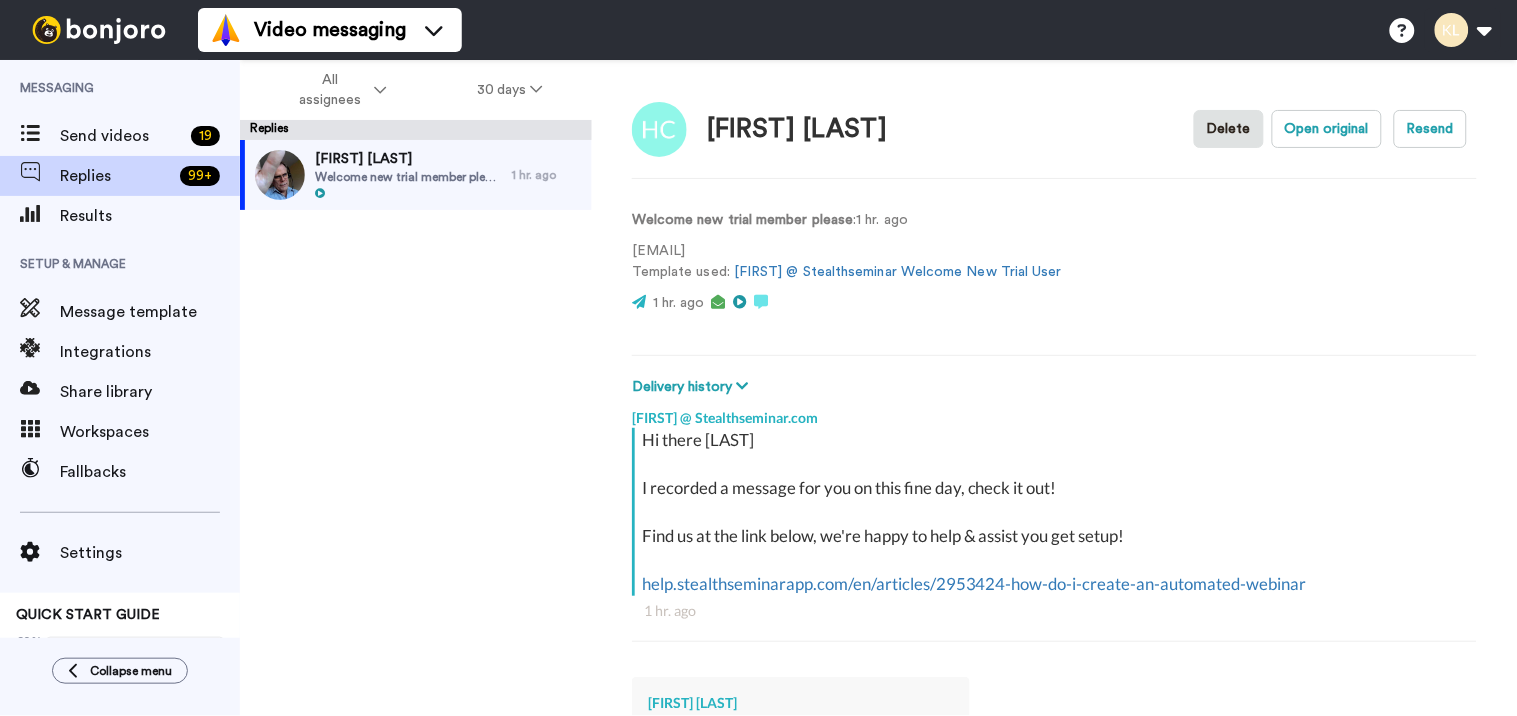 type on "x" 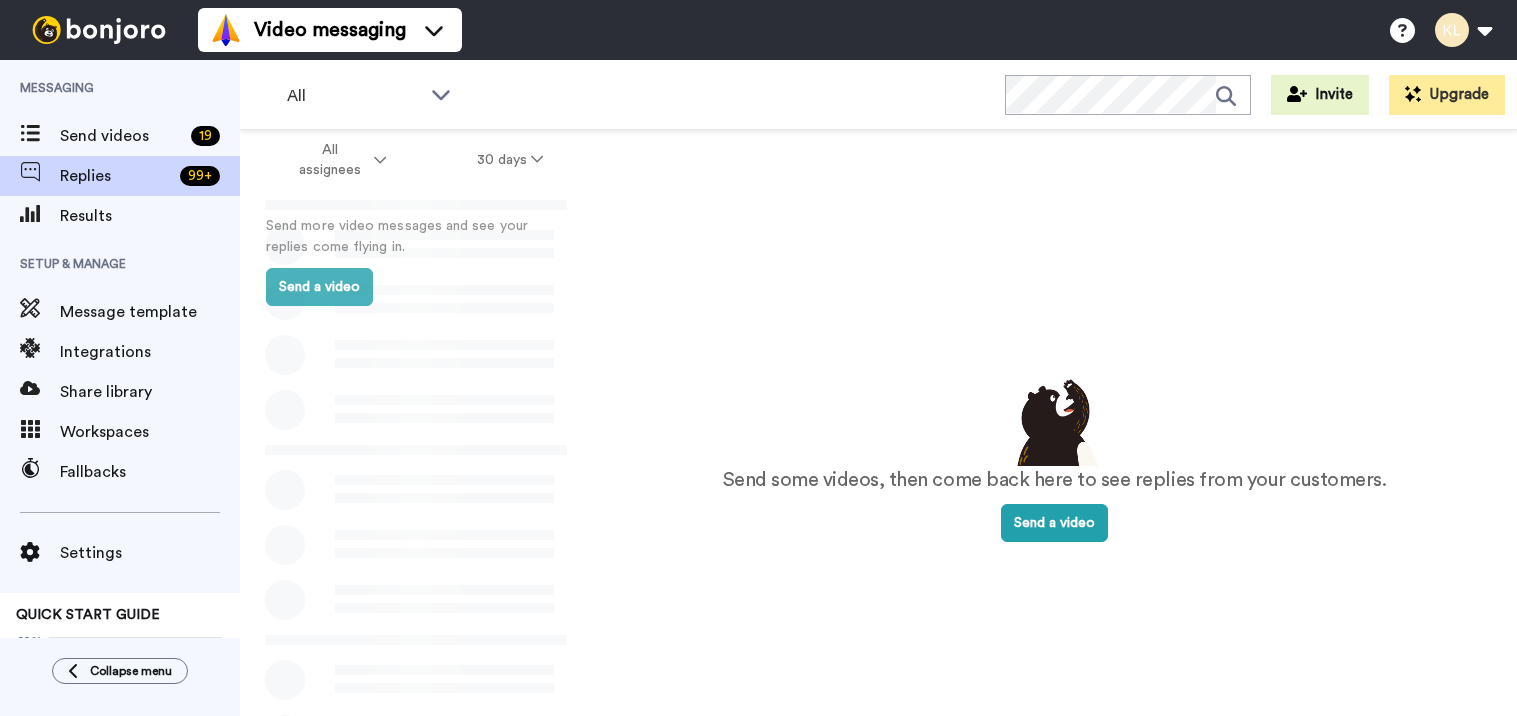 scroll, scrollTop: 0, scrollLeft: 0, axis: both 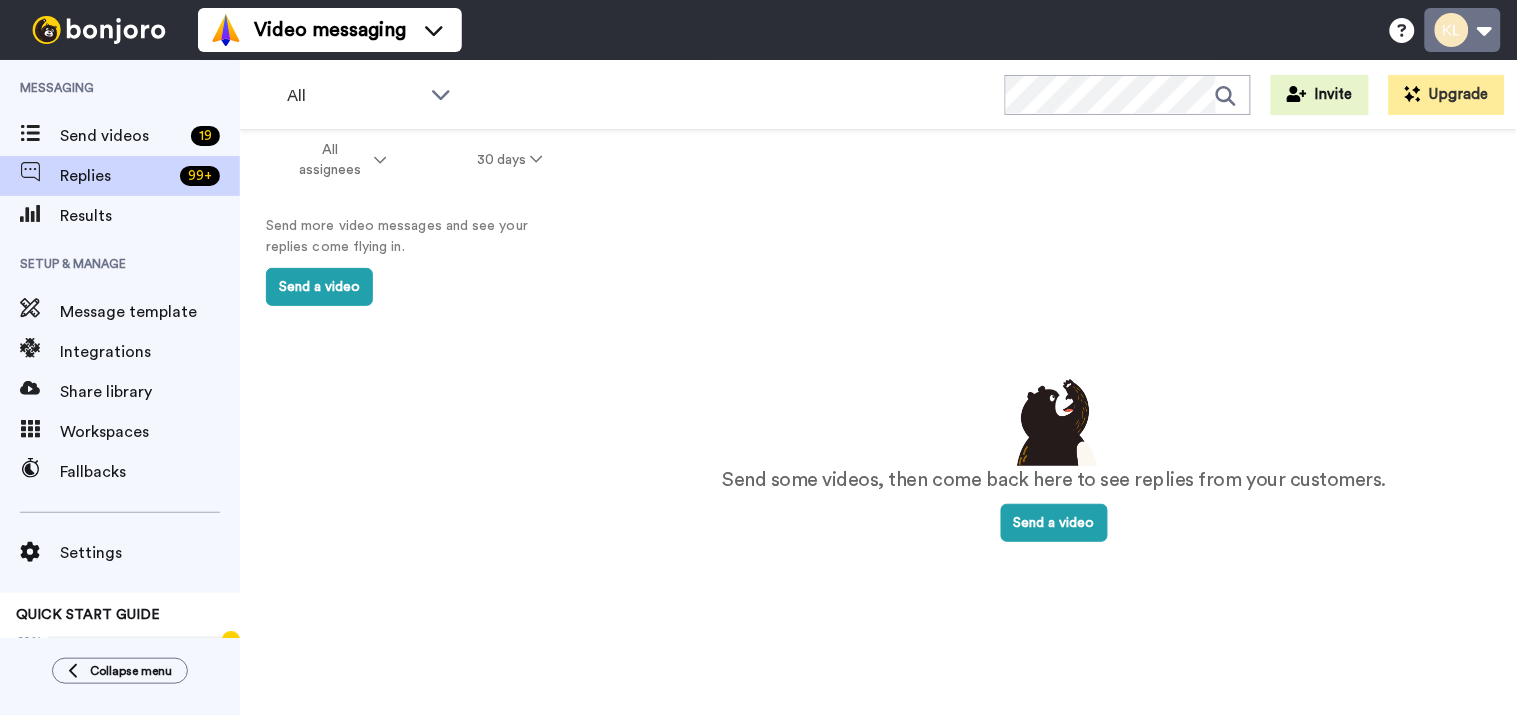 click at bounding box center (1463, 30) 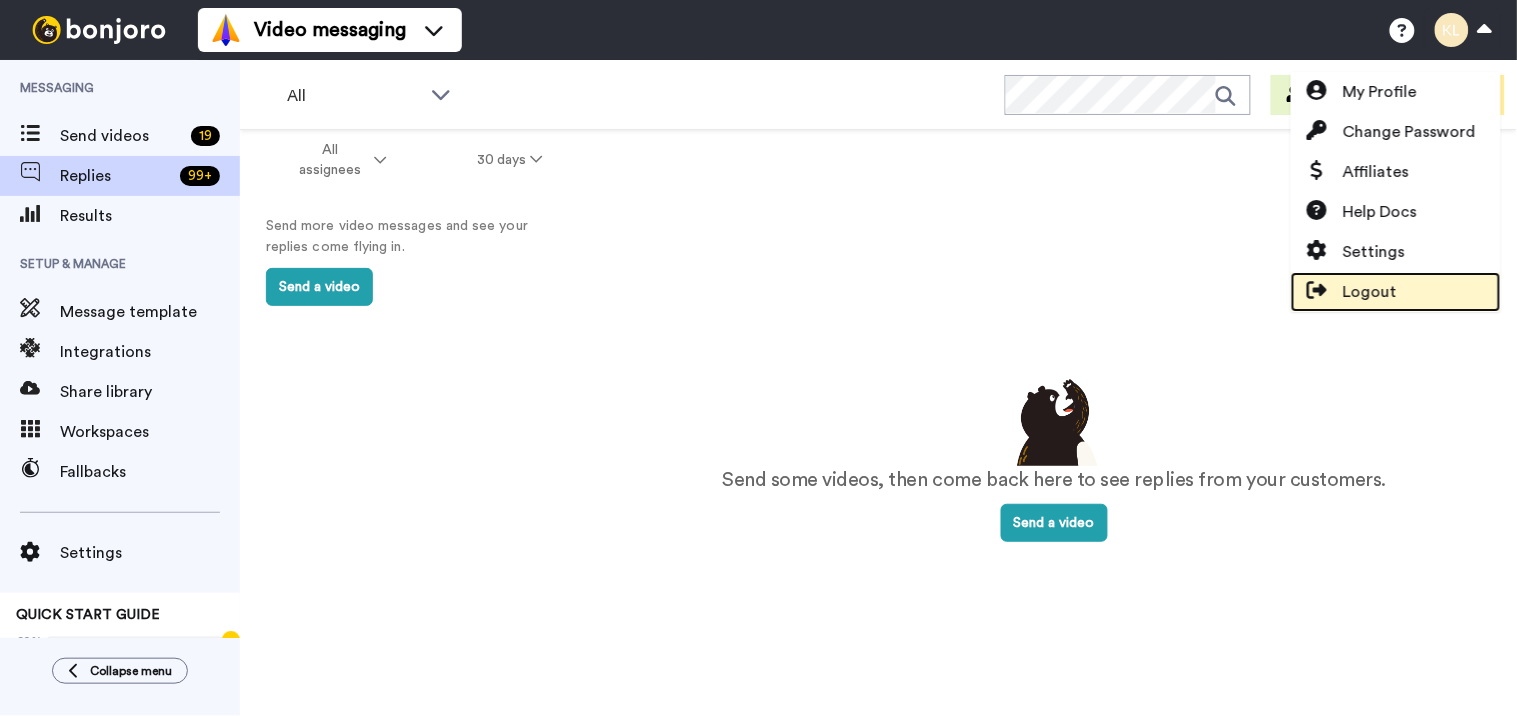 click on "Logout" at bounding box center (1370, 292) 